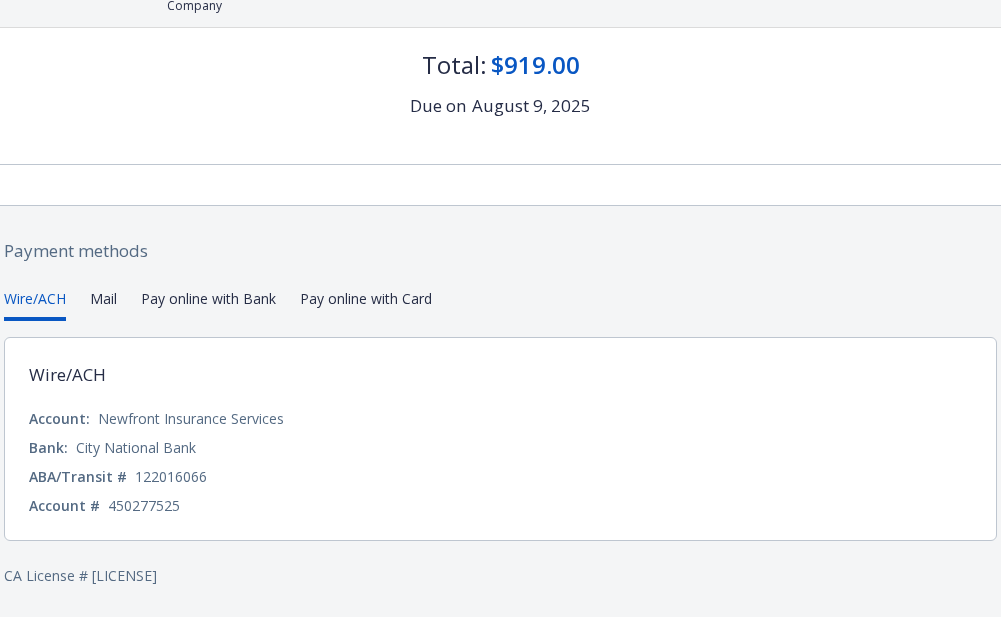 scroll, scrollTop: 463, scrollLeft: 0, axis: vertical 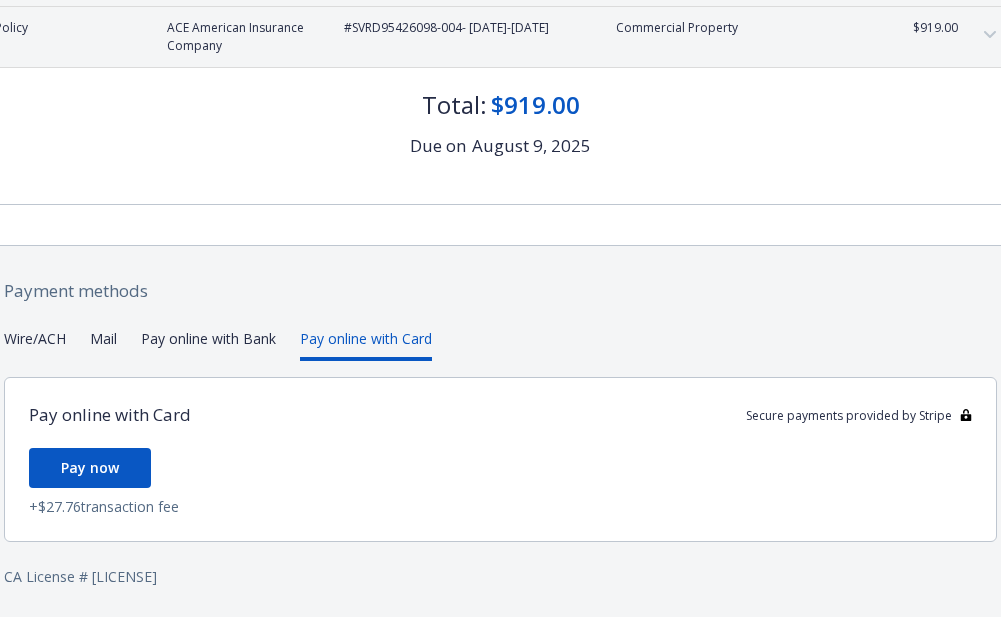 click on "Payment methods Wire/ACH Mail Pay online with Bank Pay online with Card Pay online with Card Secure payments provided by Stripe Pay now + $[PRICE]  transaction fee CA License # [LICENSE]" at bounding box center [500, 433] 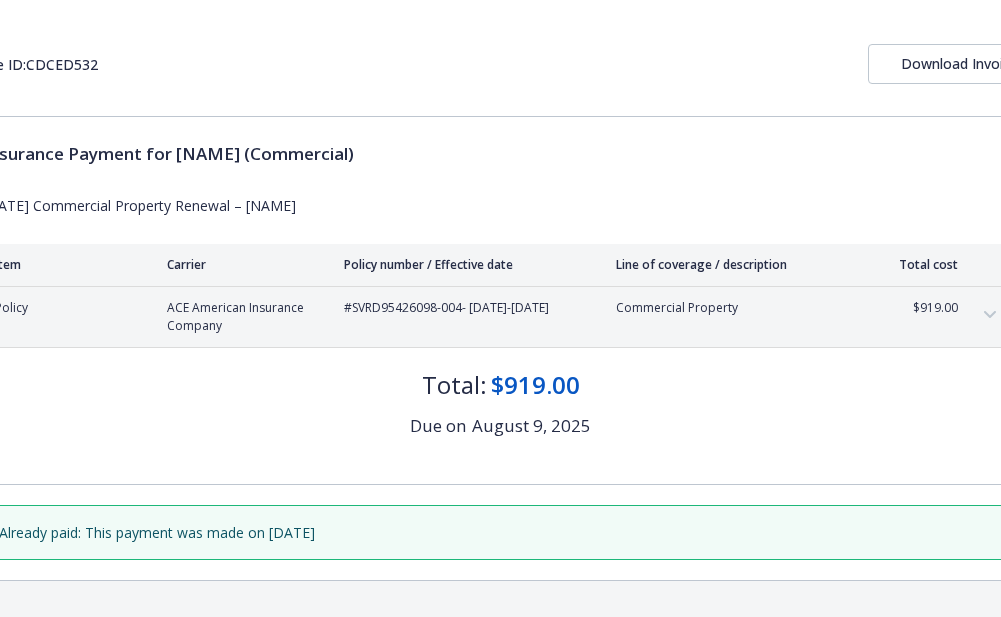 scroll, scrollTop: 145, scrollLeft: 0, axis: vertical 